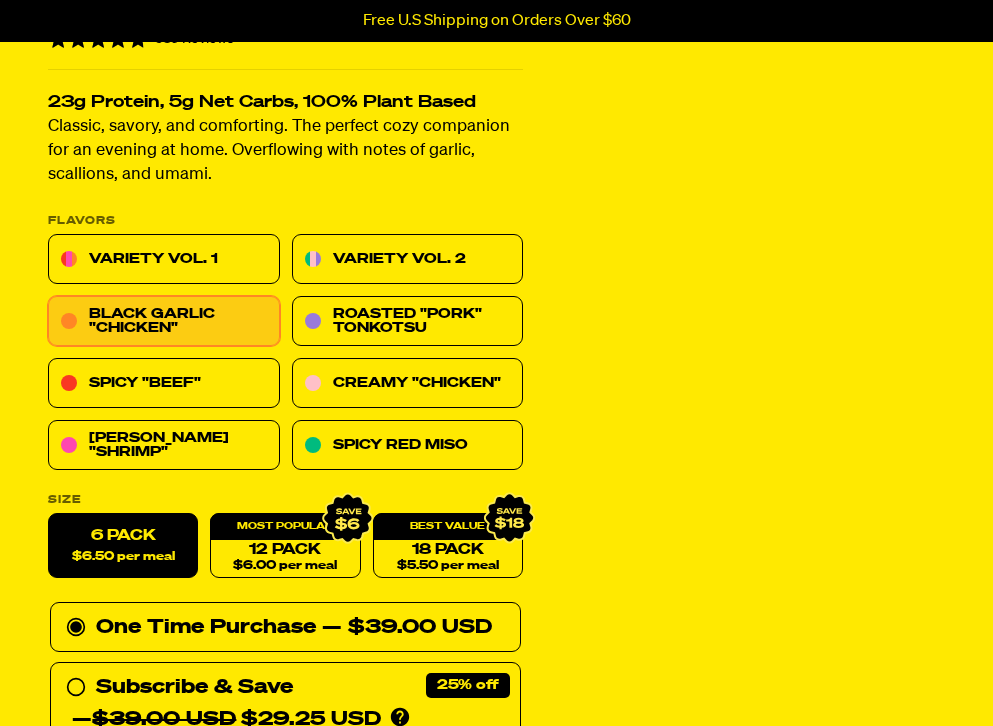 scroll, scrollTop: 0, scrollLeft: 0, axis: both 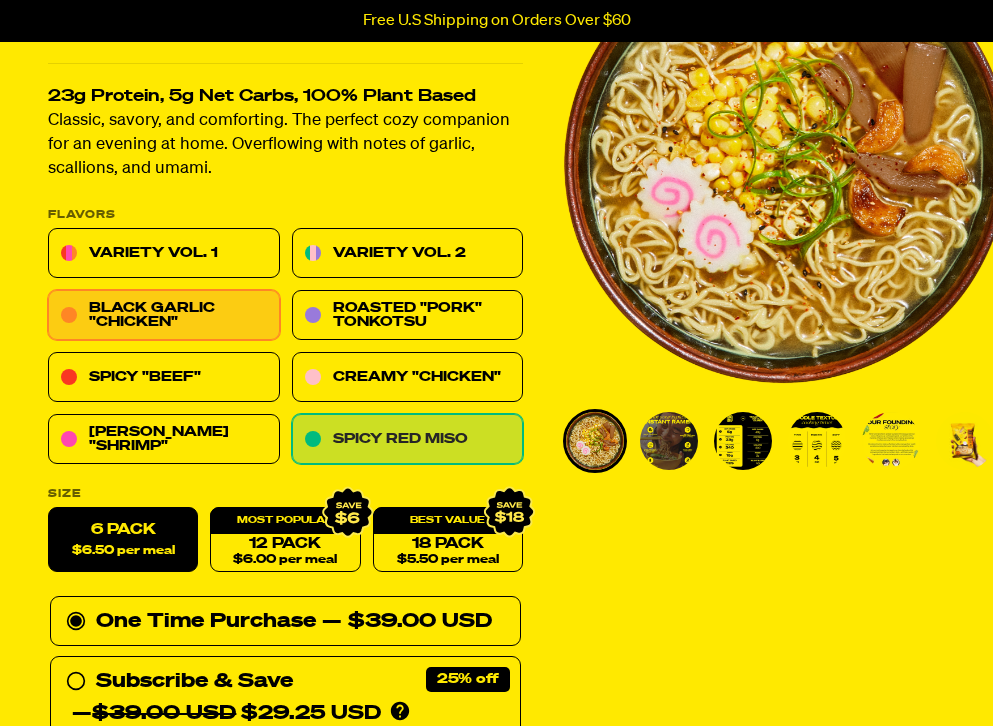 click on "Spicy Red Miso" at bounding box center (408, 440) 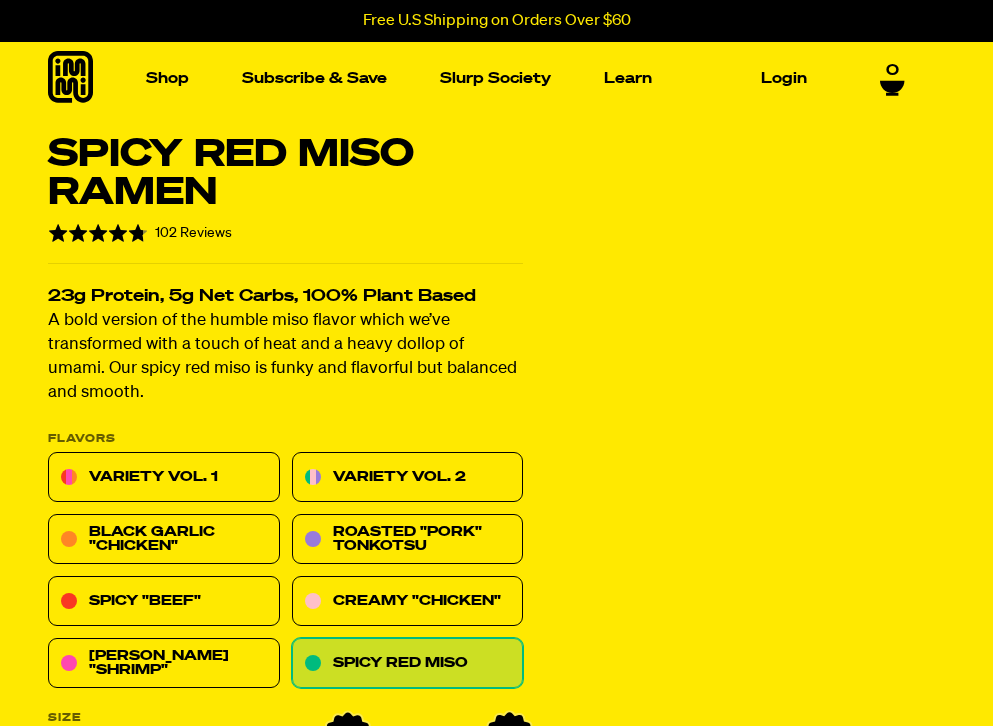 scroll, scrollTop: 0, scrollLeft: 0, axis: both 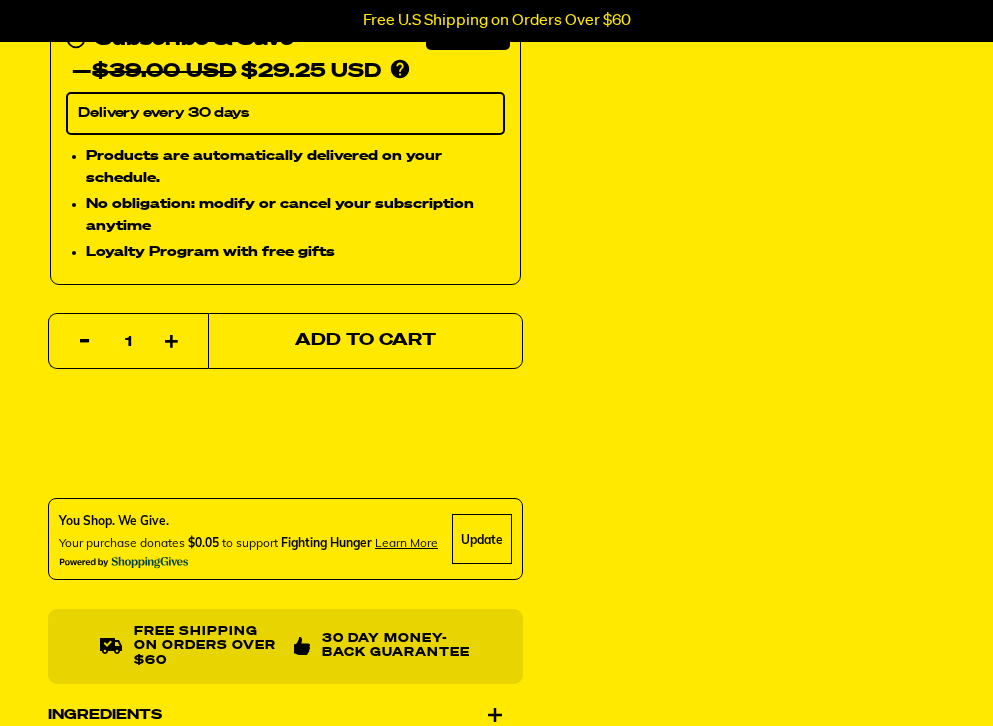 click on "Add to Cart" at bounding box center (365, 341) 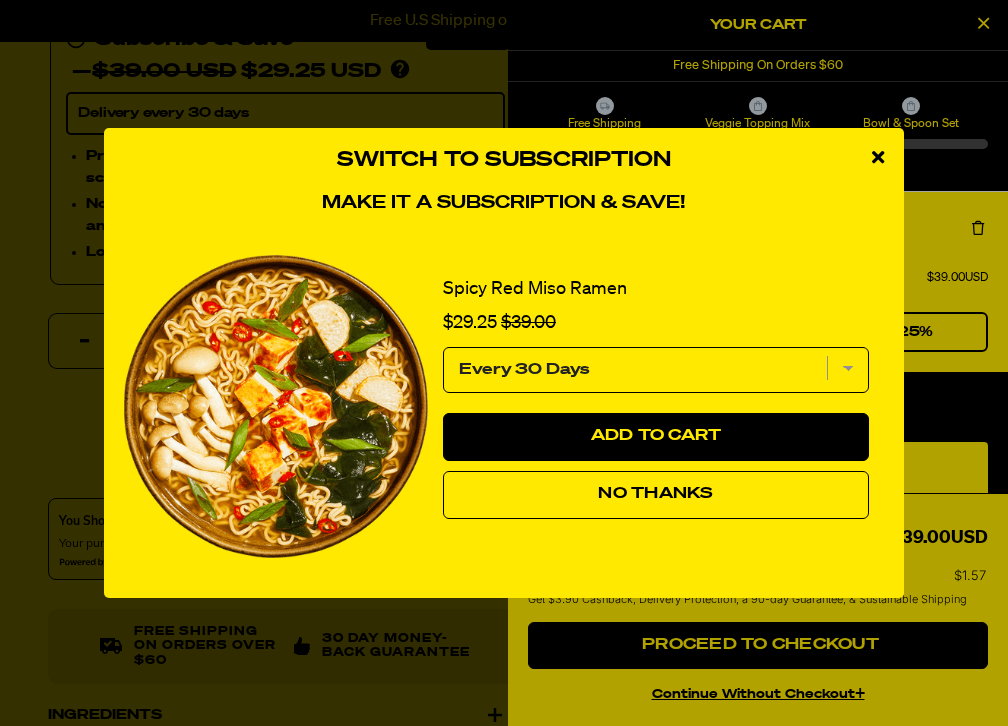 click on "No Thanks" at bounding box center [655, 494] 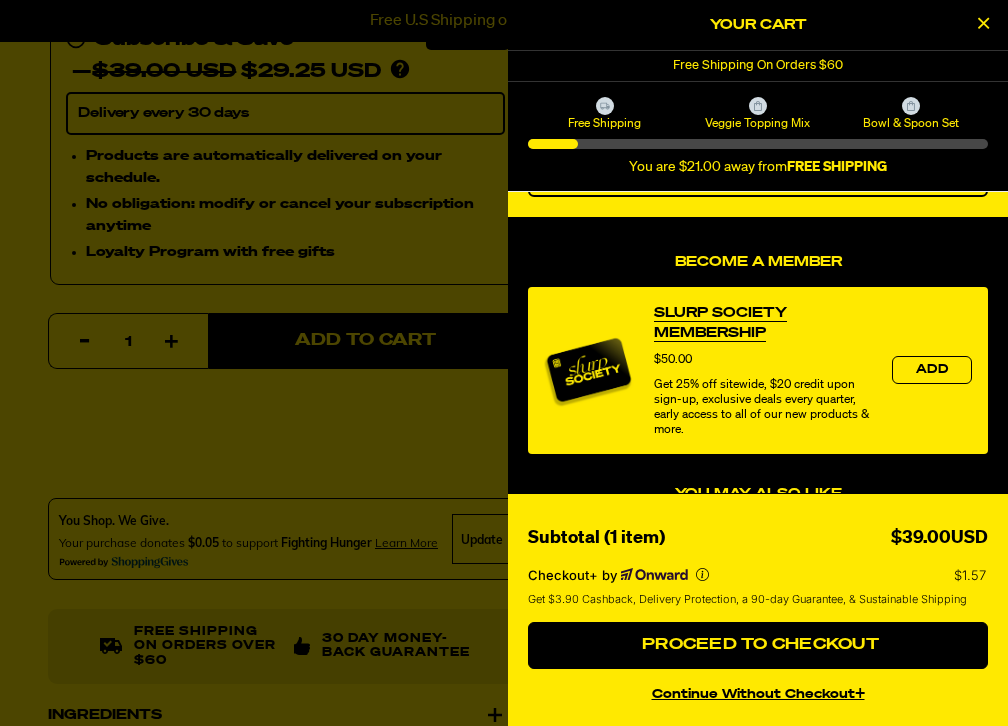 scroll, scrollTop: 166, scrollLeft: 0, axis: vertical 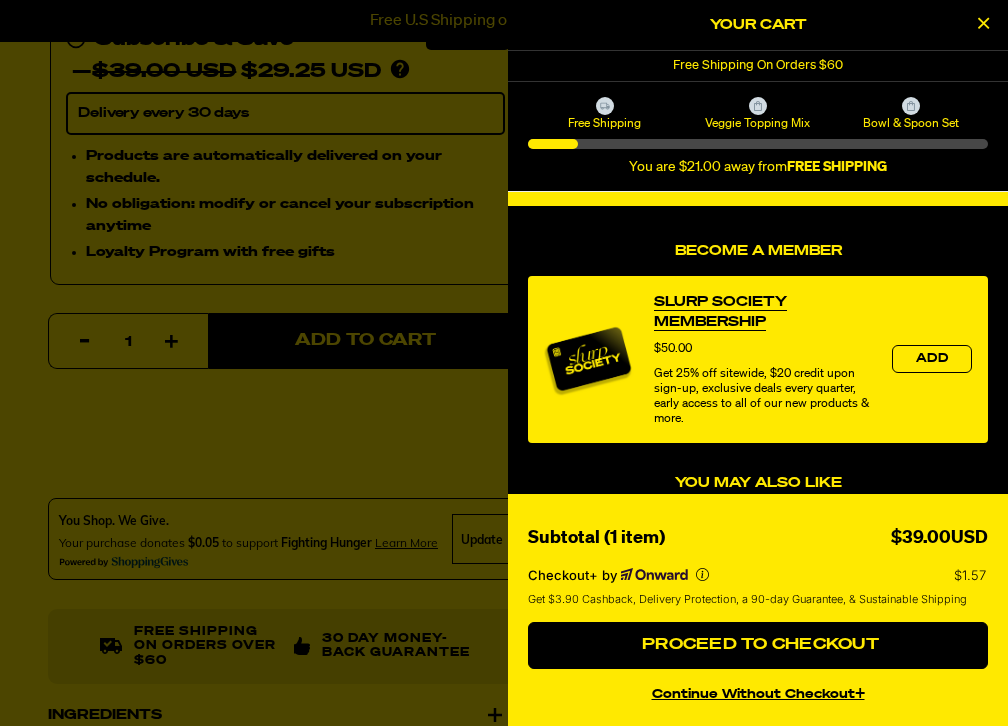 click on "Slurp Society Membership" at bounding box center [763, 312] 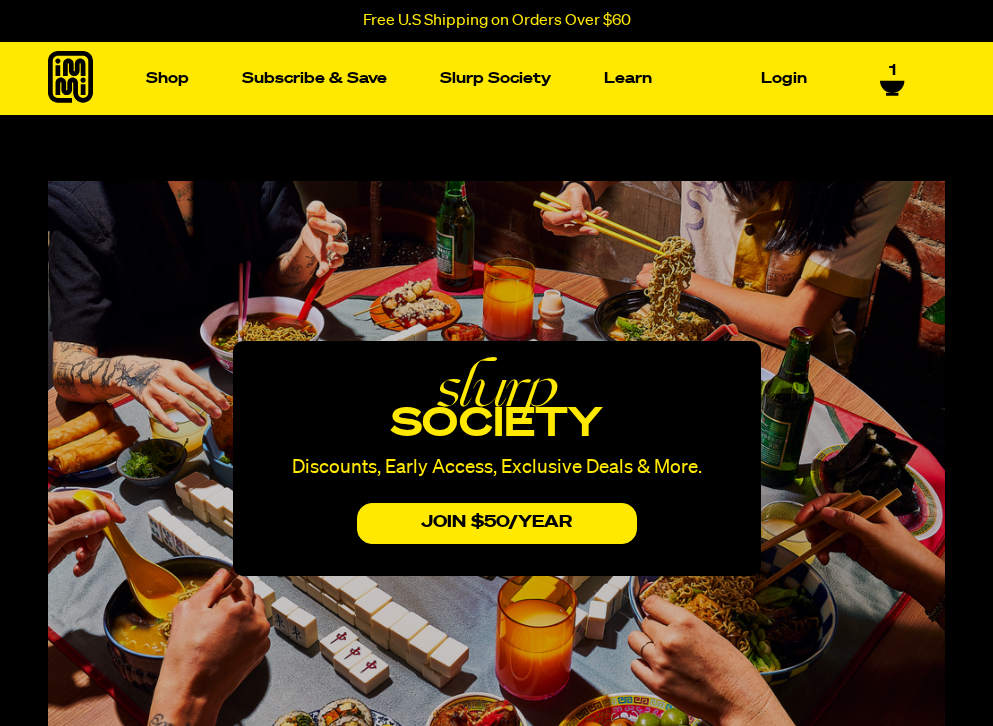 scroll, scrollTop: 0, scrollLeft: 0, axis: both 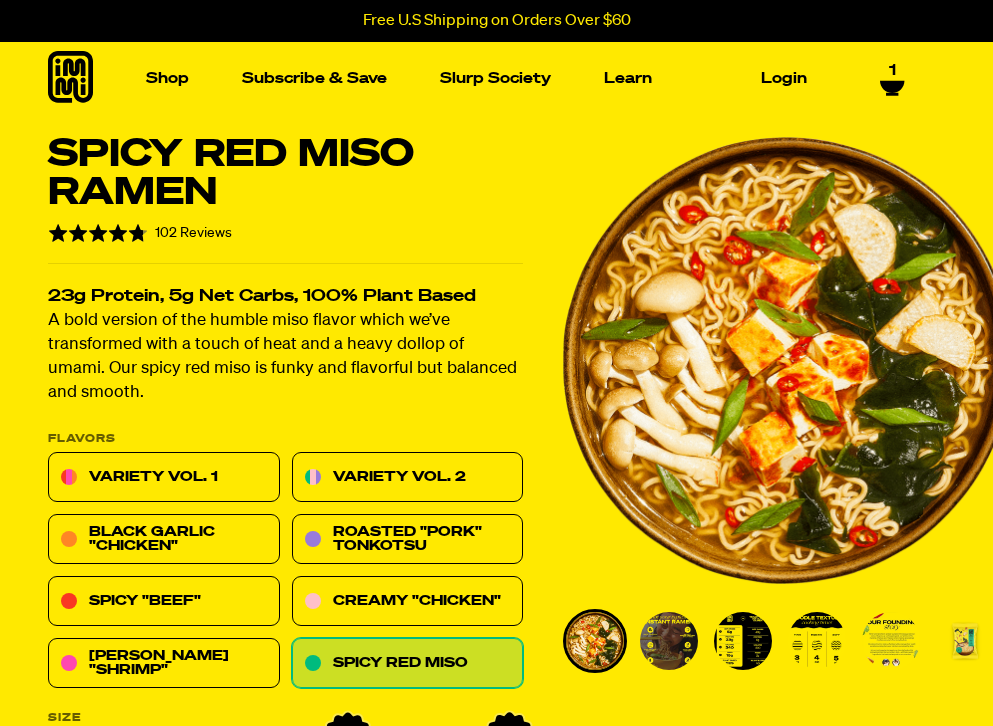 select 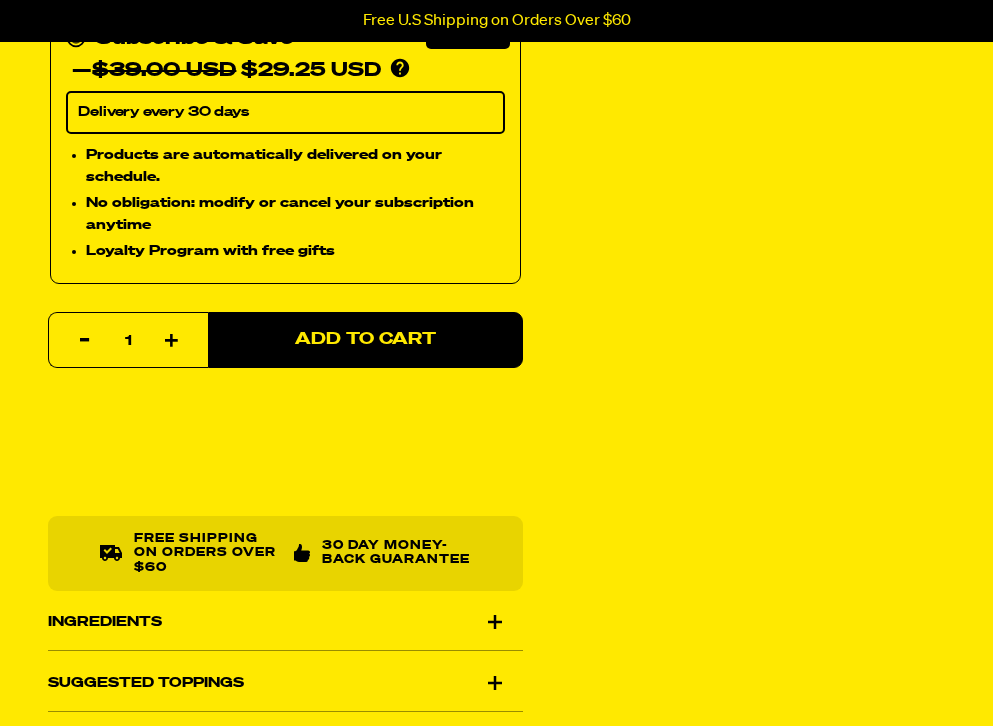 scroll, scrollTop: 867, scrollLeft: 0, axis: vertical 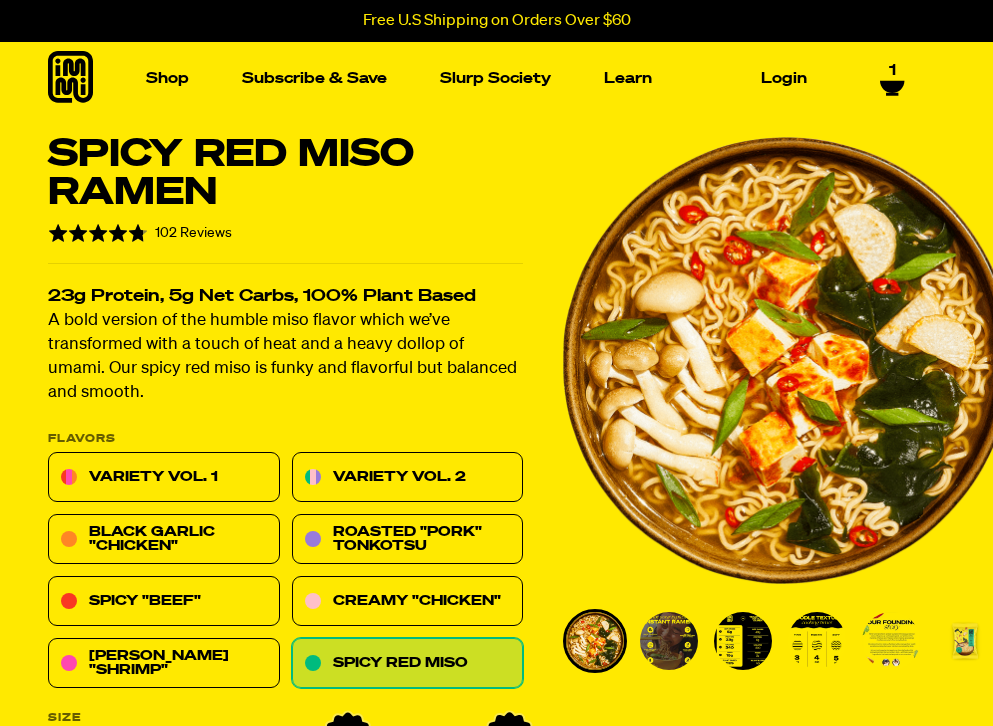 click 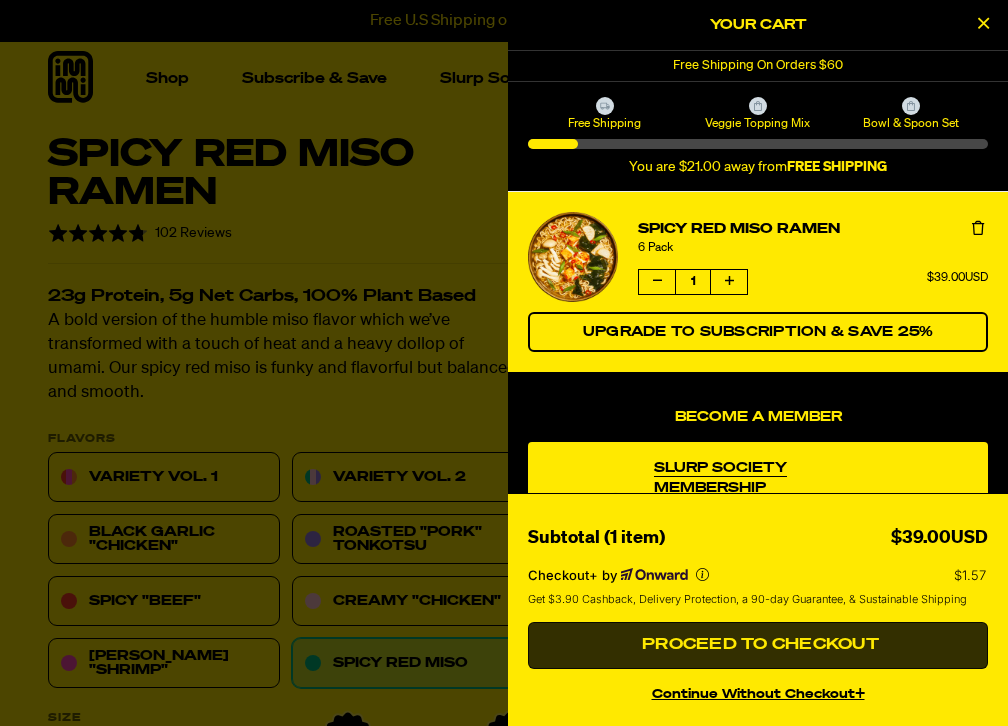 click on "Proceed to Checkout" at bounding box center (758, 645) 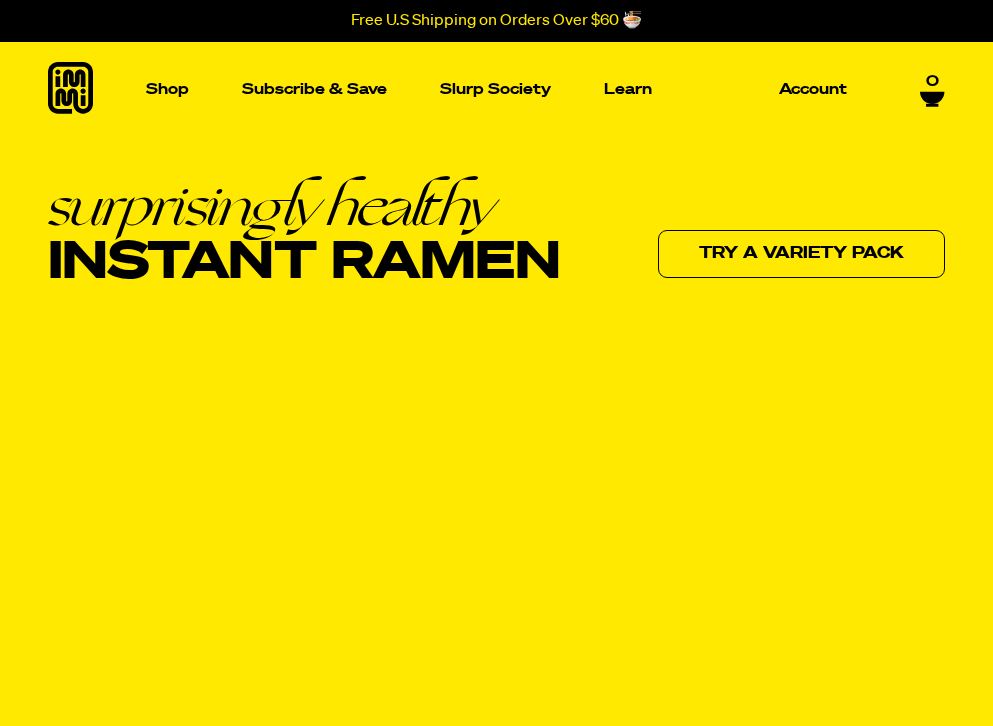 scroll, scrollTop: 0, scrollLeft: 0, axis: both 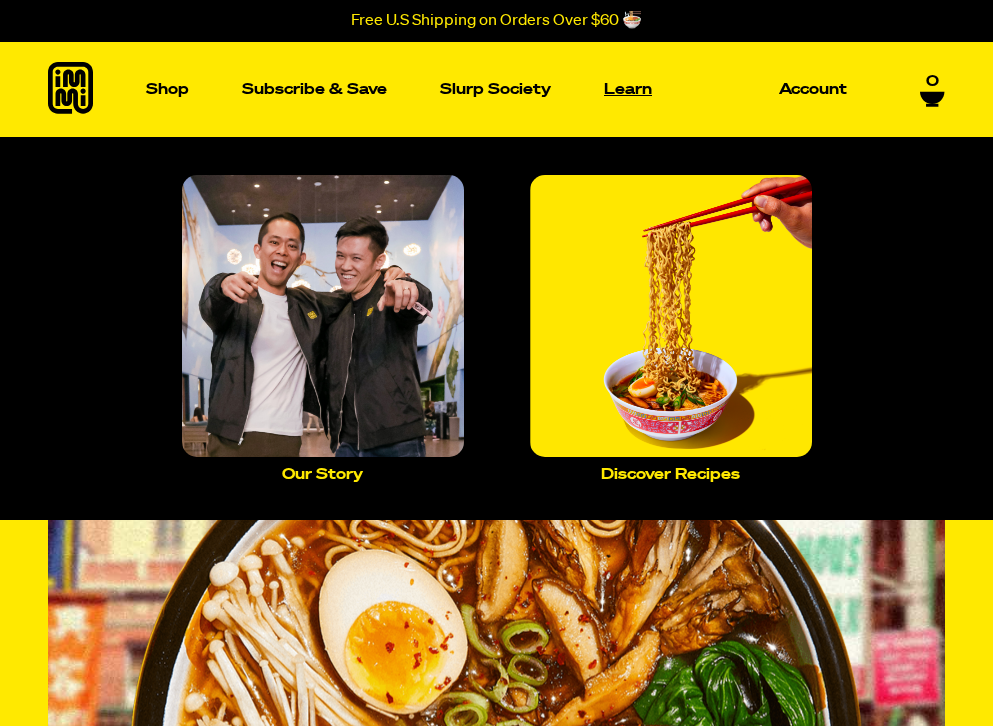 click on "Learn" at bounding box center (628, 89) 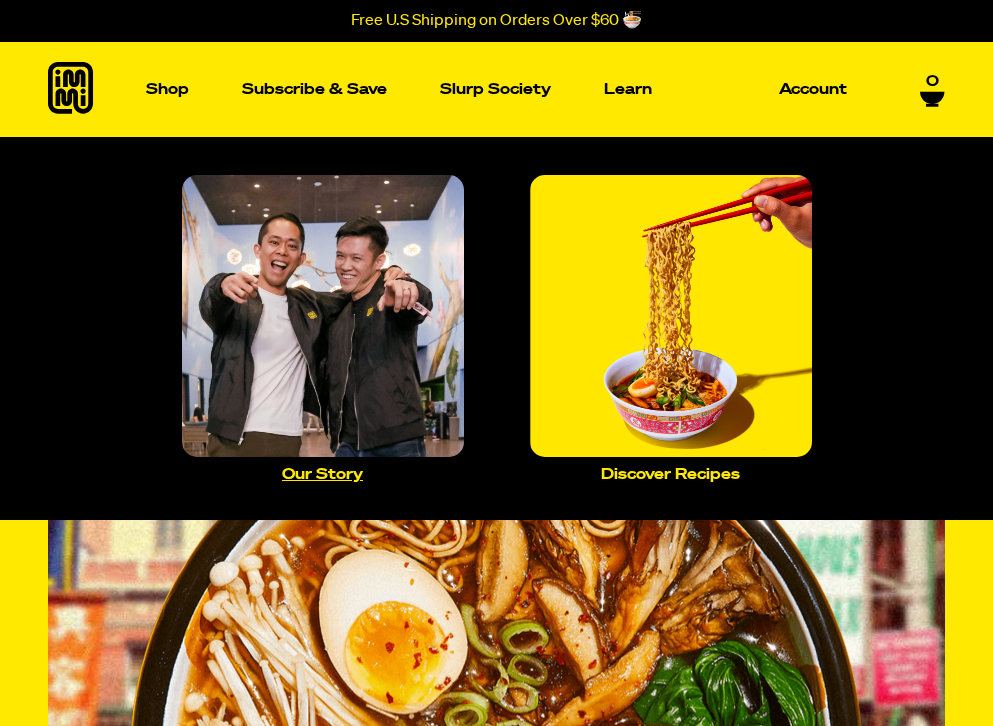 click on "Our Story" at bounding box center [322, 474] 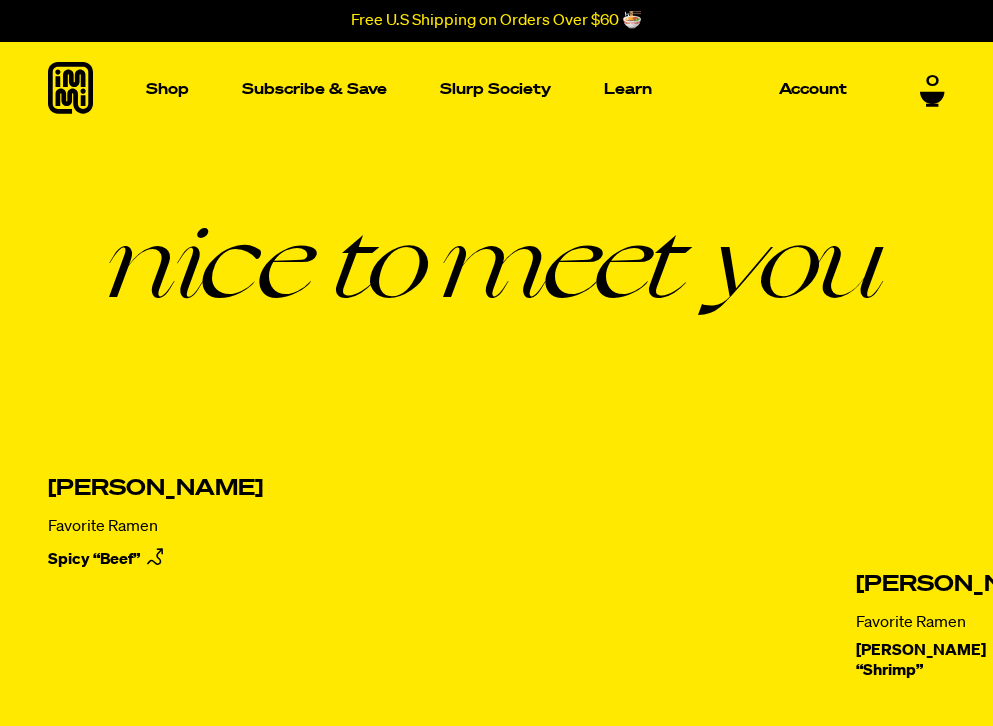 scroll, scrollTop: 0, scrollLeft: 0, axis: both 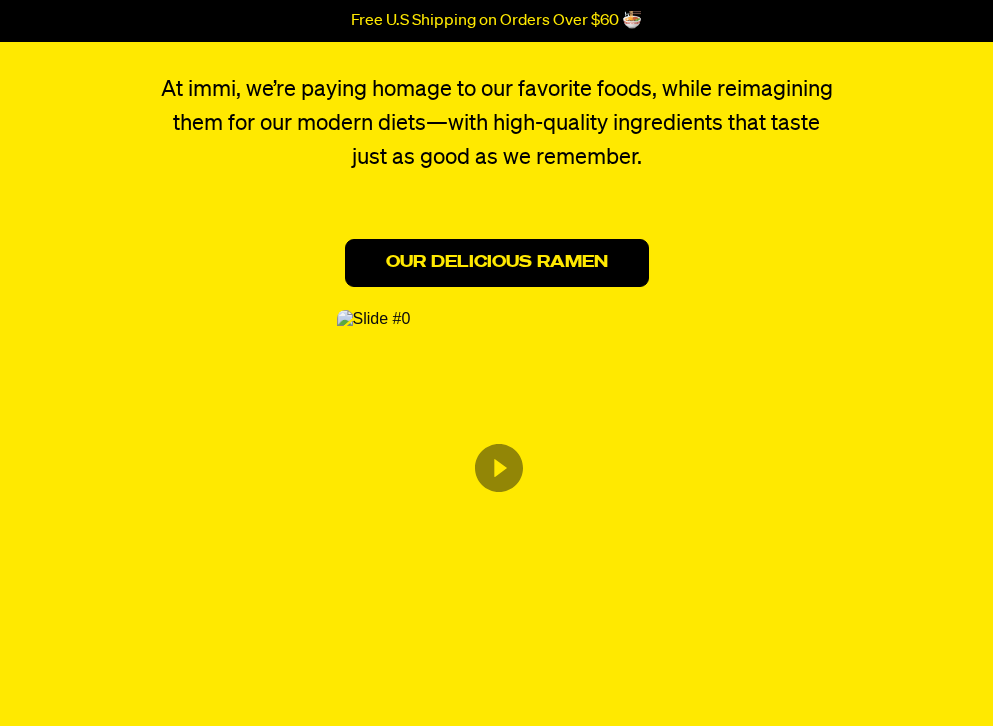 click on "Our Delicious Ramen" at bounding box center (497, 263) 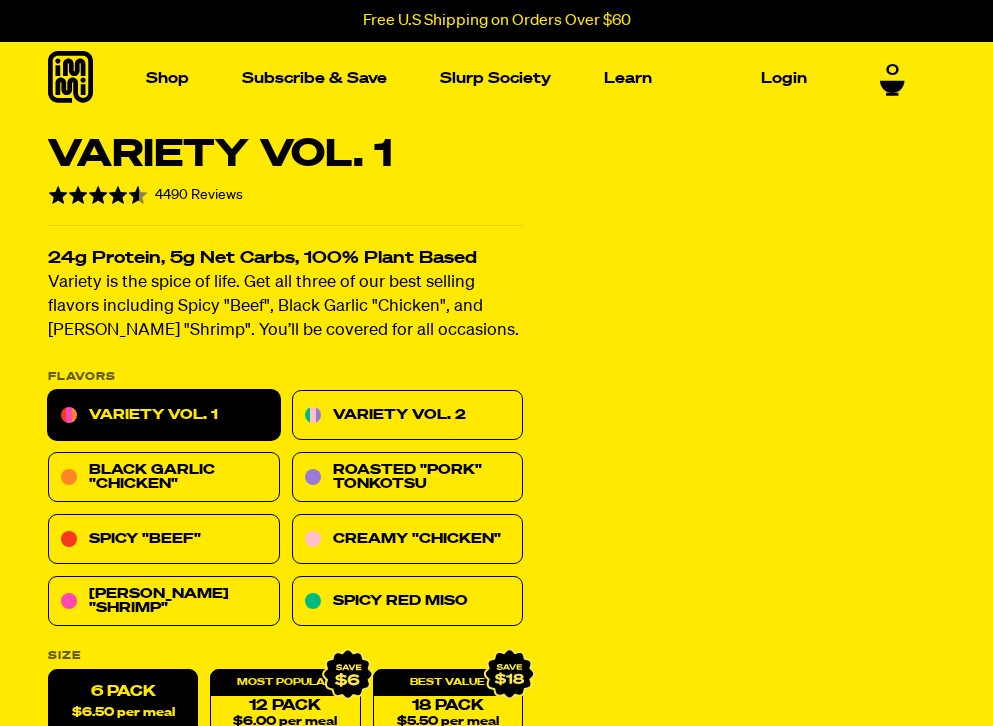 scroll, scrollTop: 0, scrollLeft: 0, axis: both 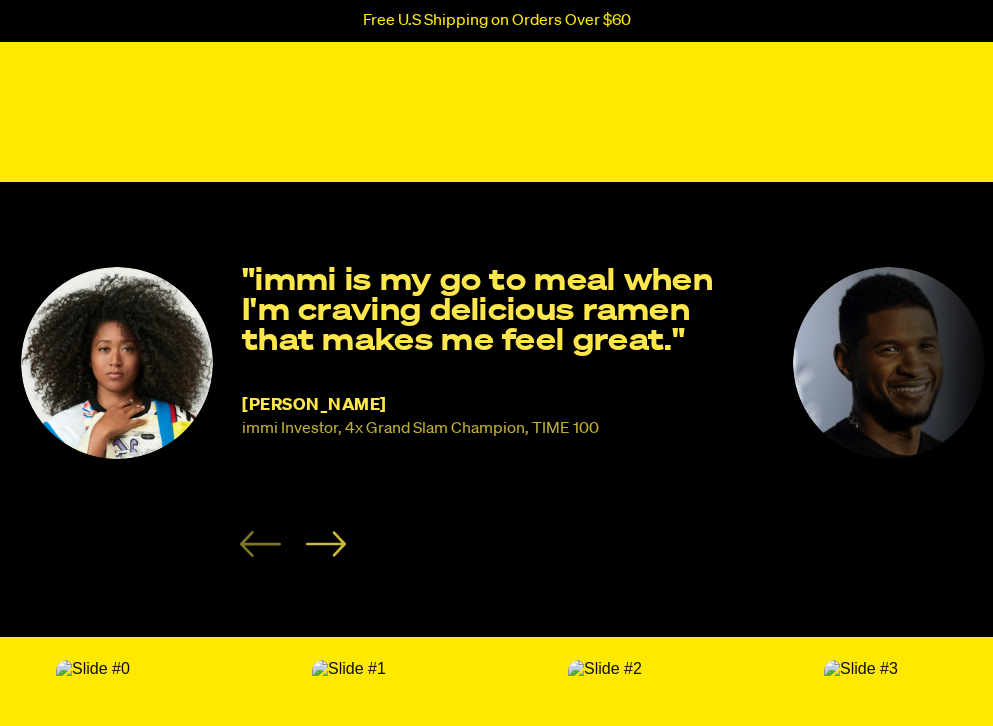 click 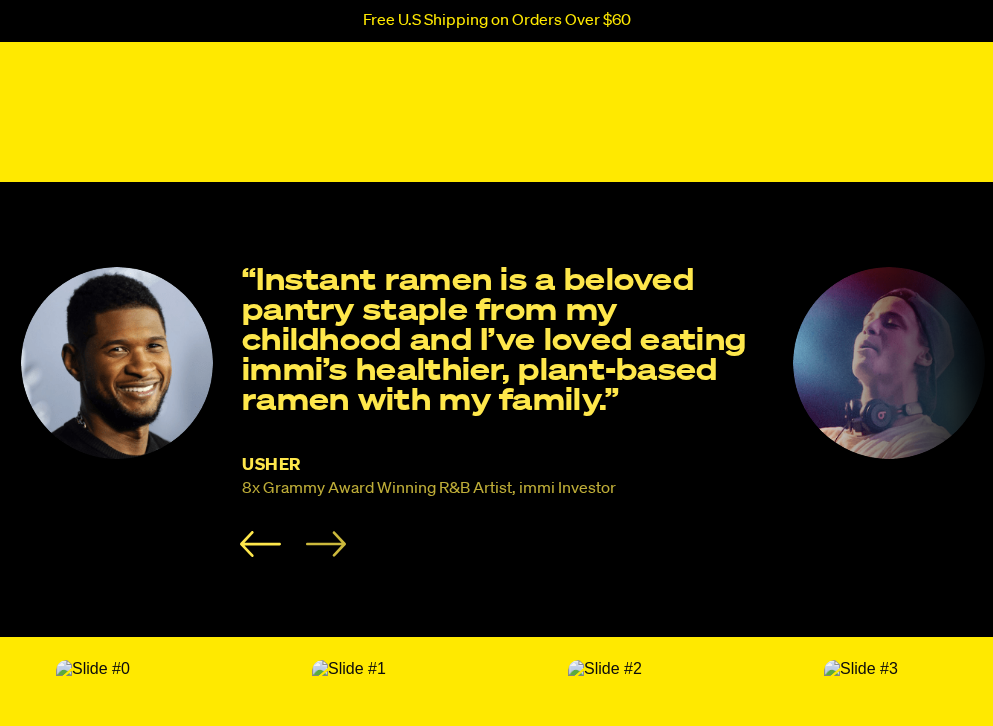click 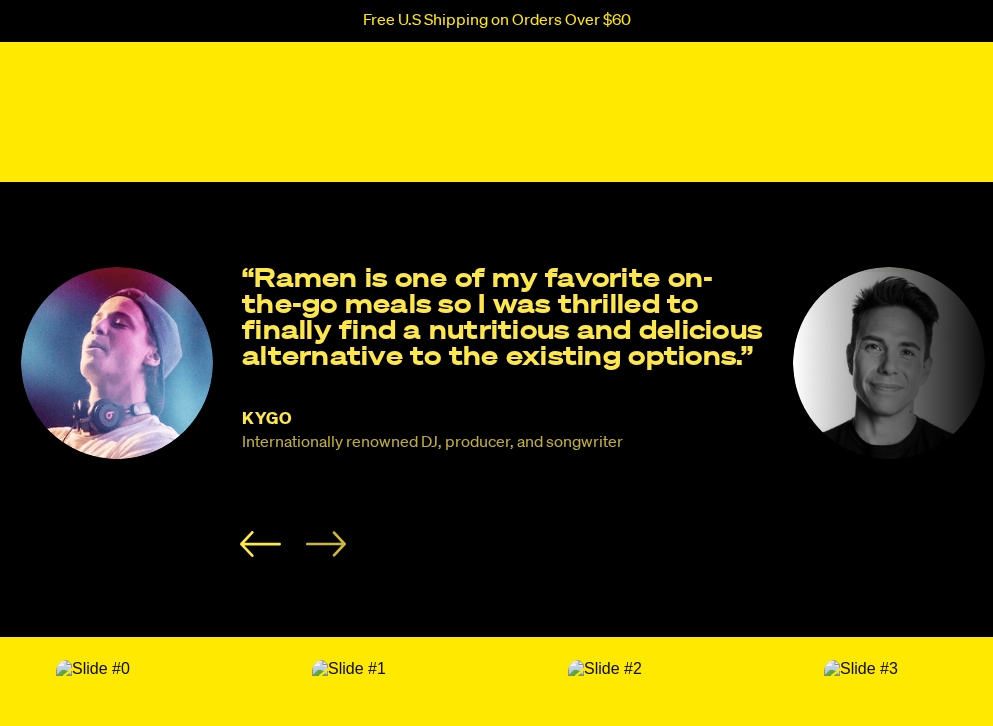 click 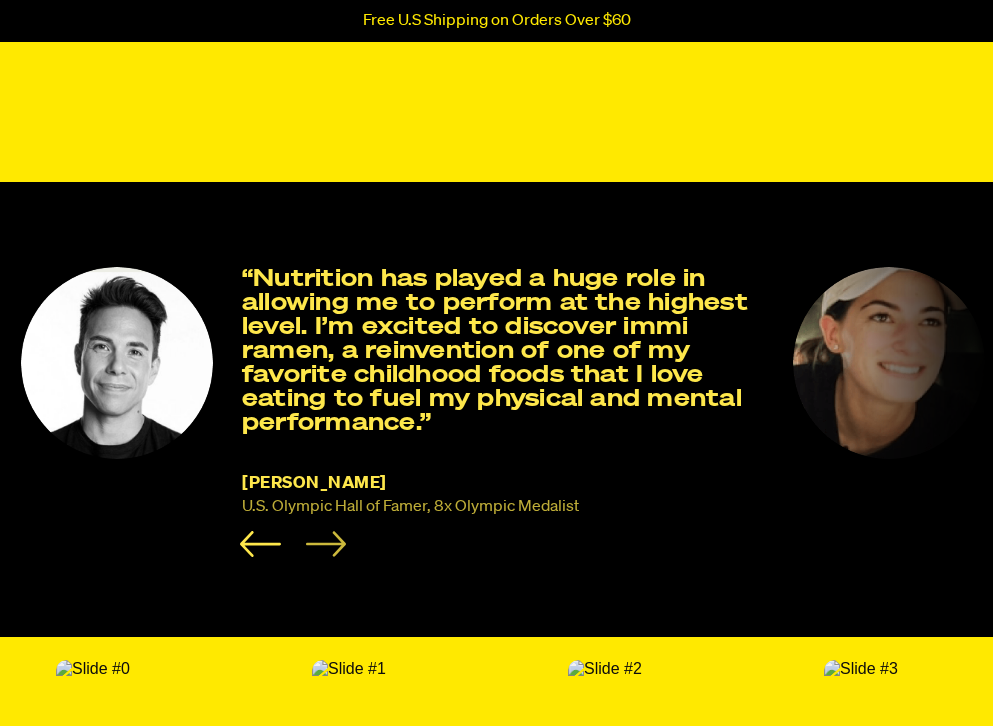 click 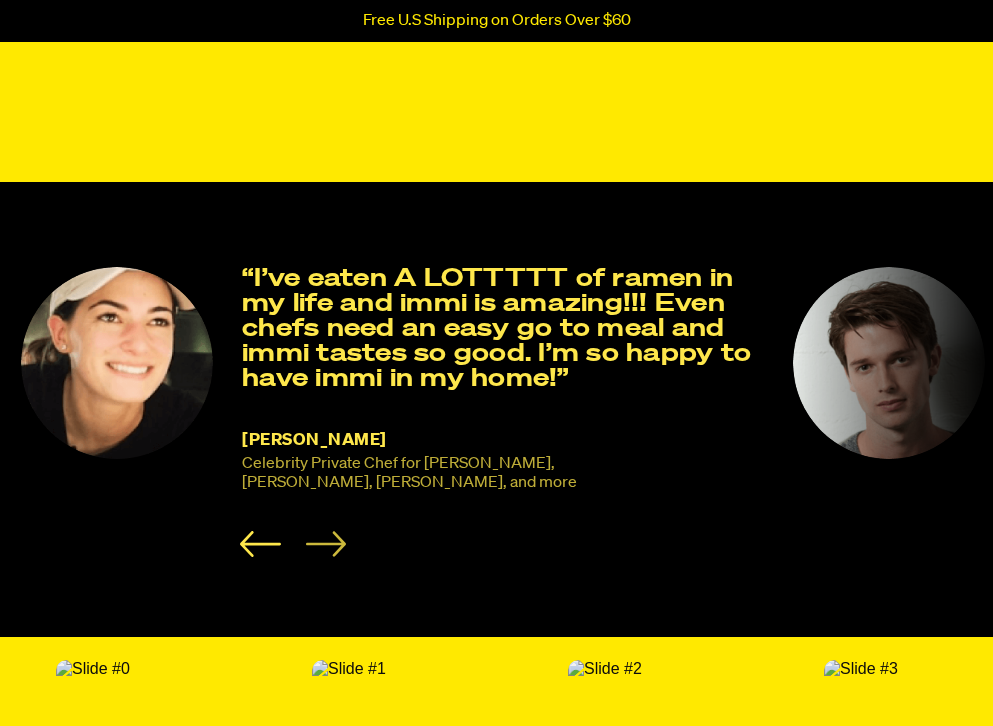 click 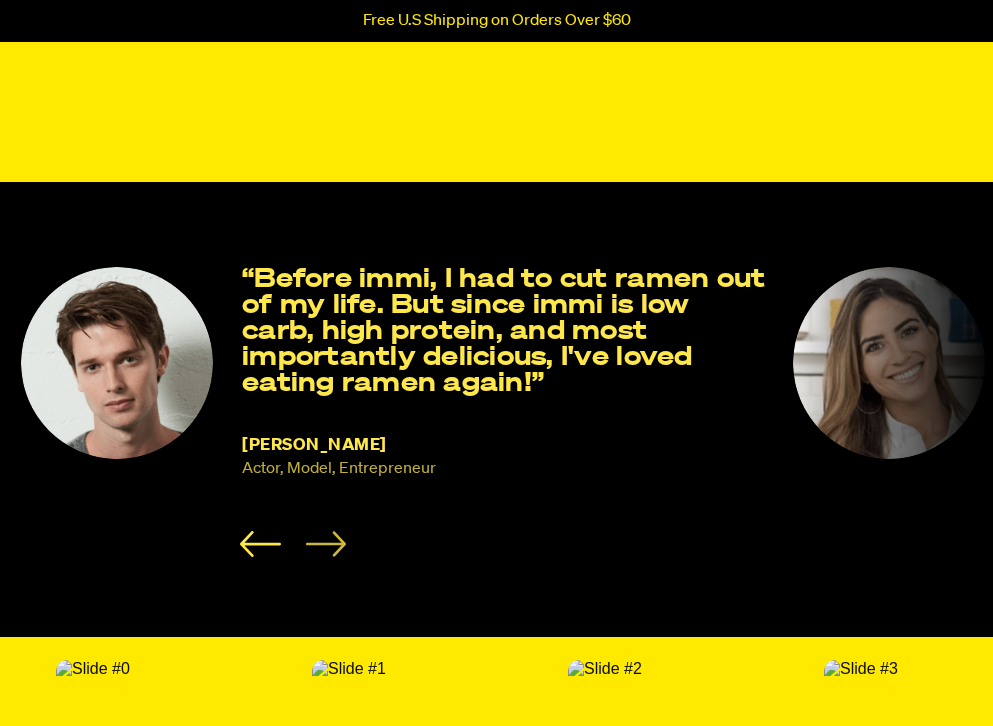 click 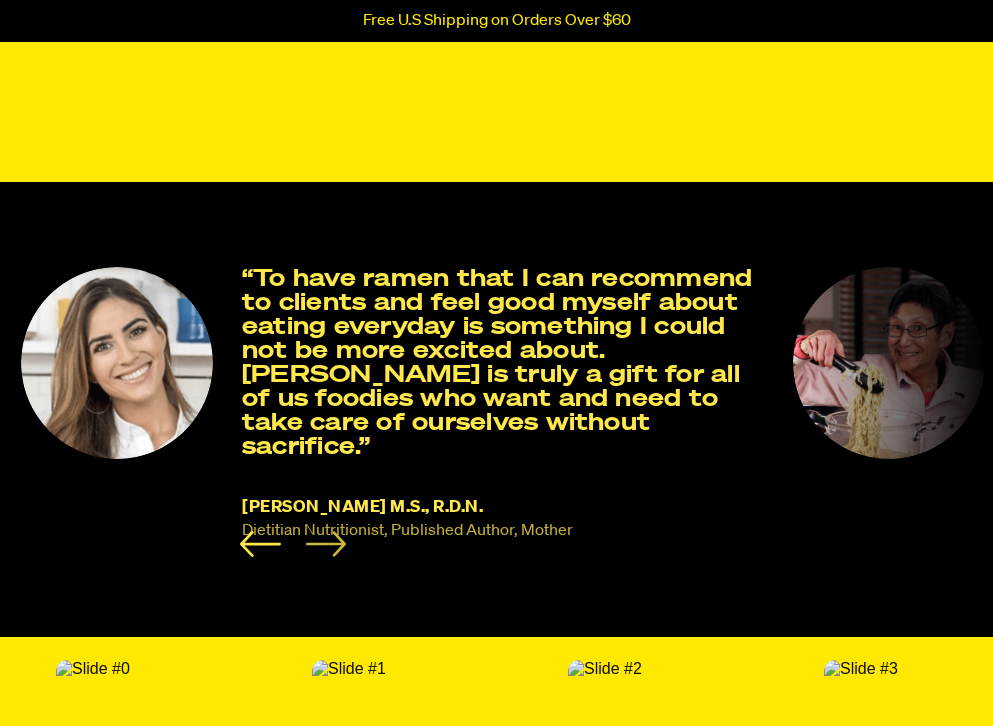 click 